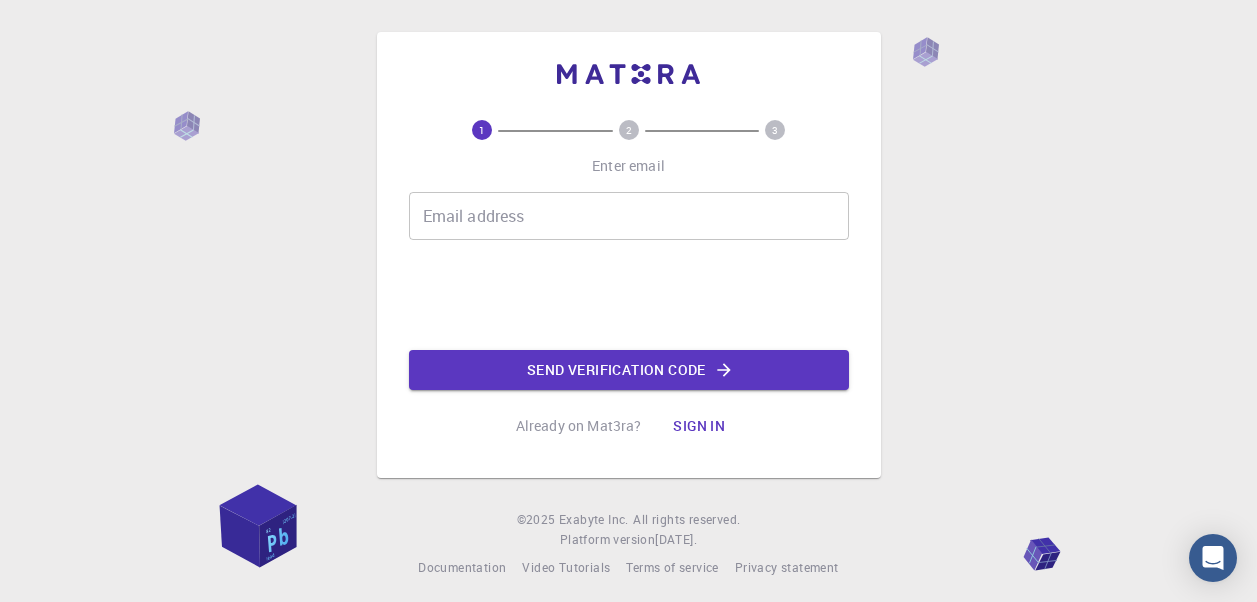 scroll, scrollTop: 0, scrollLeft: 0, axis: both 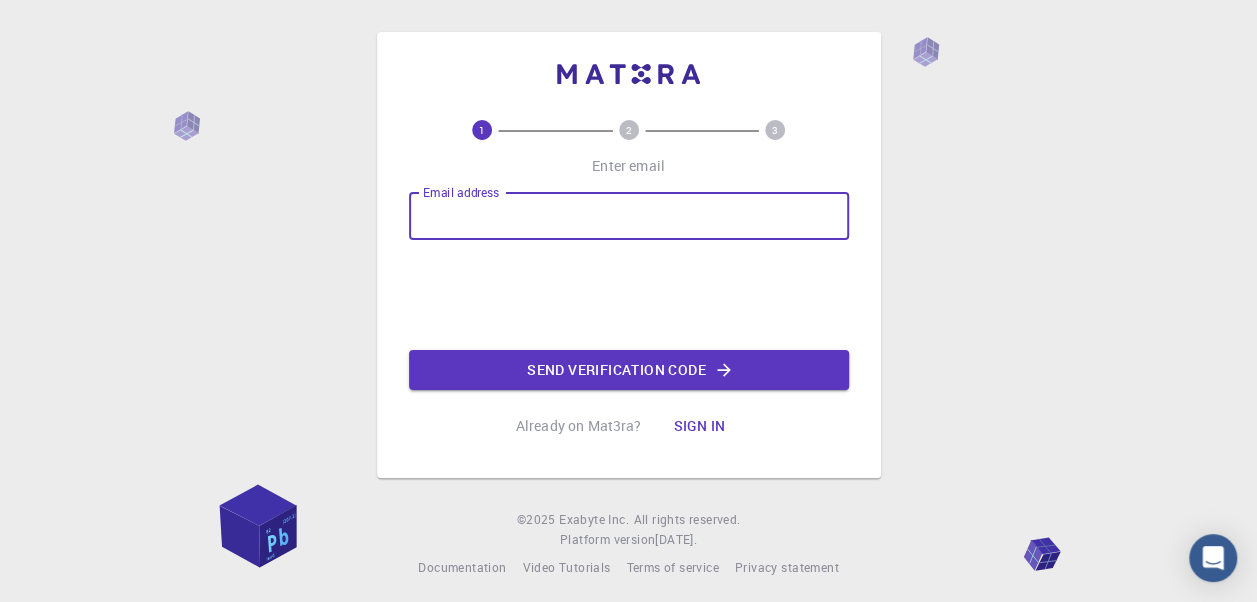 click on "Email address" at bounding box center (629, 216) 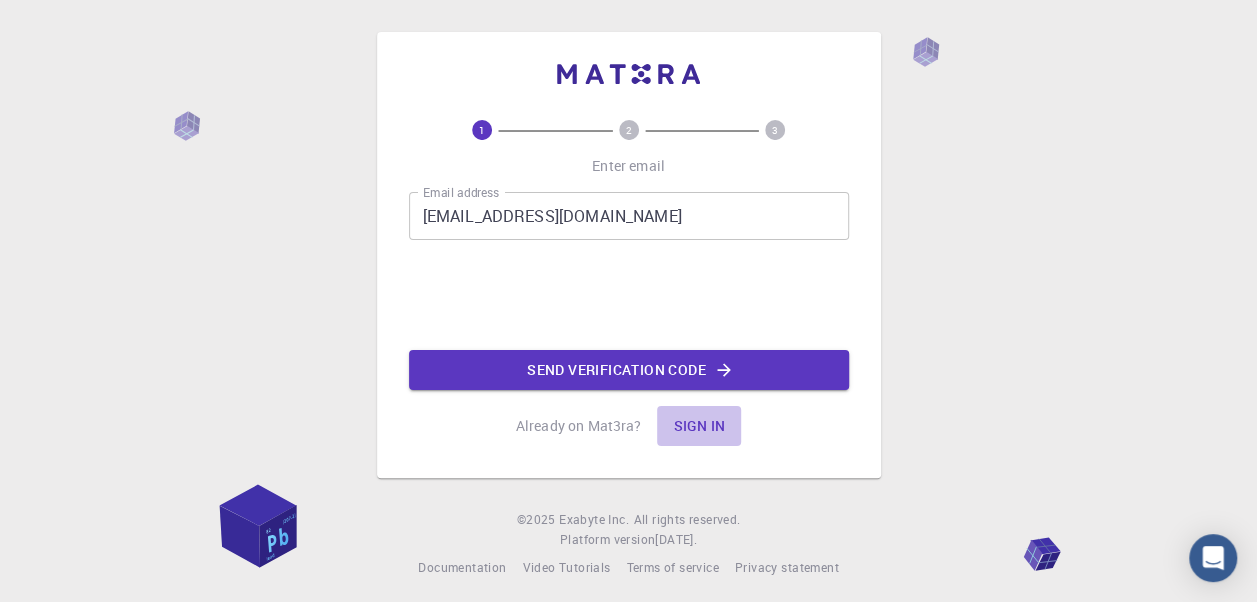 click on "Sign in" at bounding box center [699, 426] 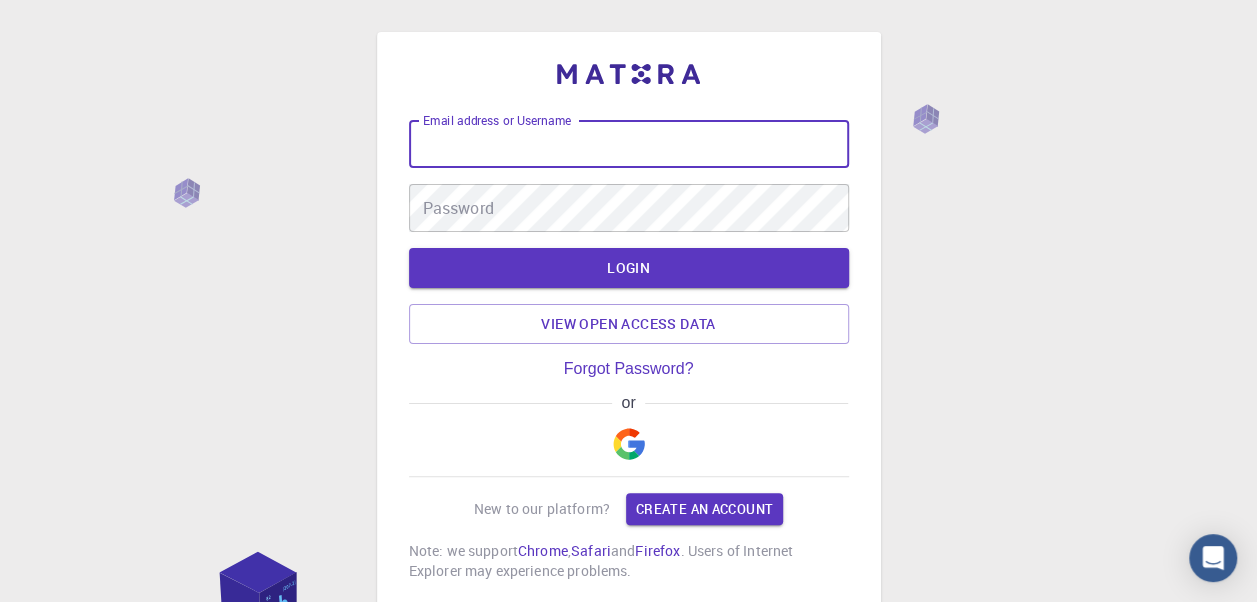 click on "Email address or Username" at bounding box center [629, 144] 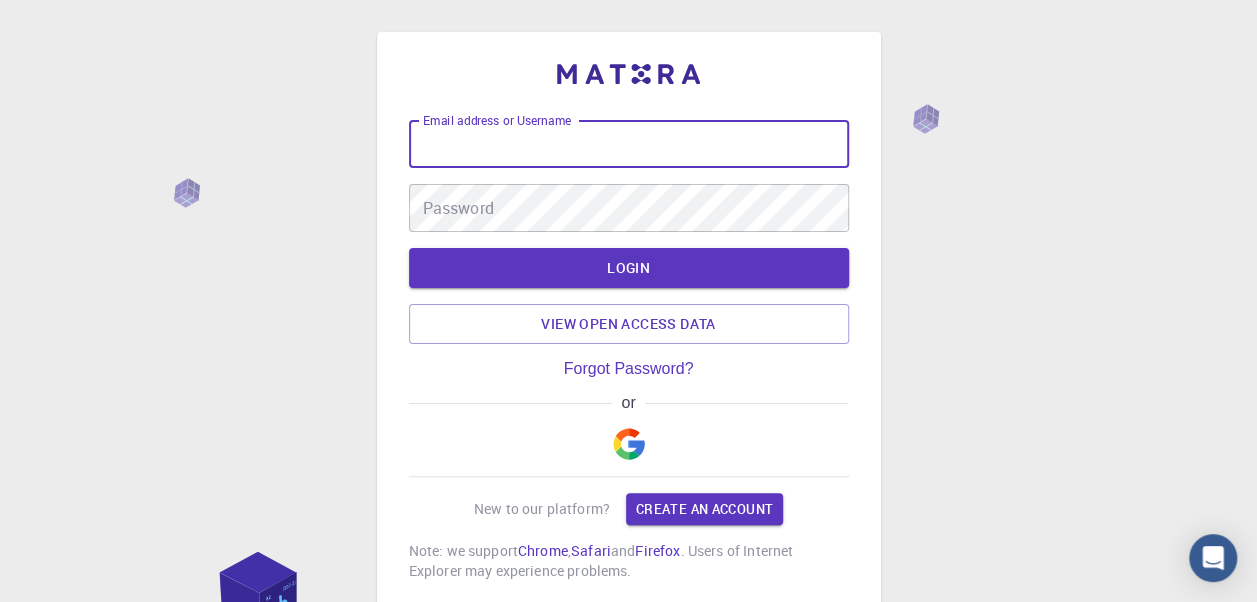 type on "[EMAIL_ADDRESS][DOMAIN_NAME]" 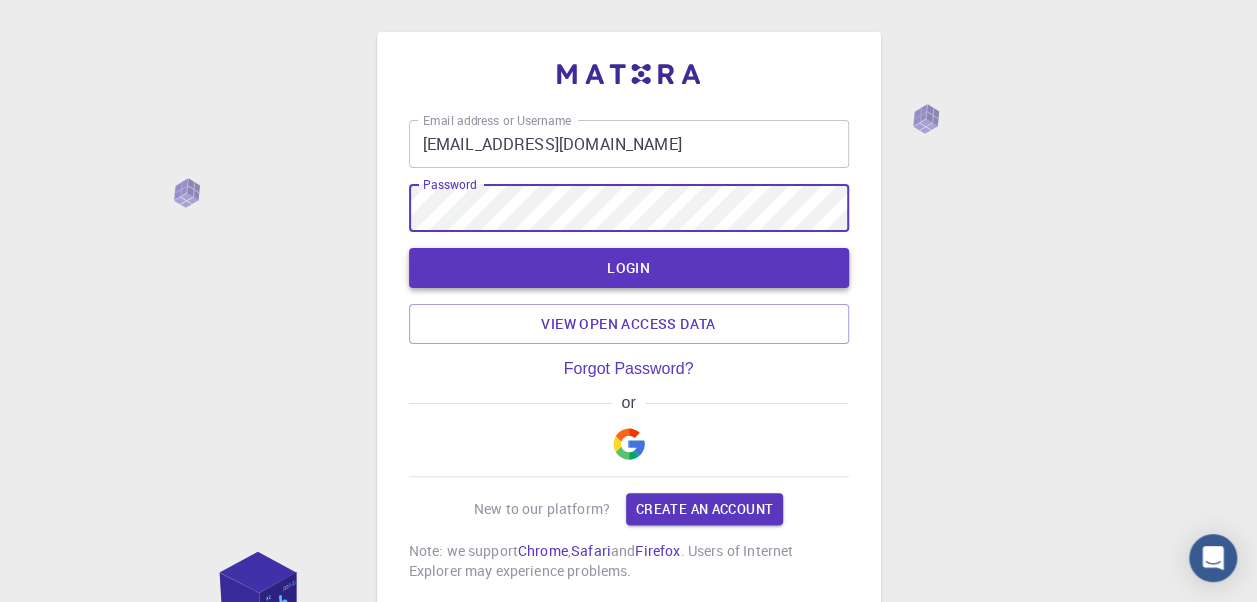 click on "LOGIN" at bounding box center [629, 268] 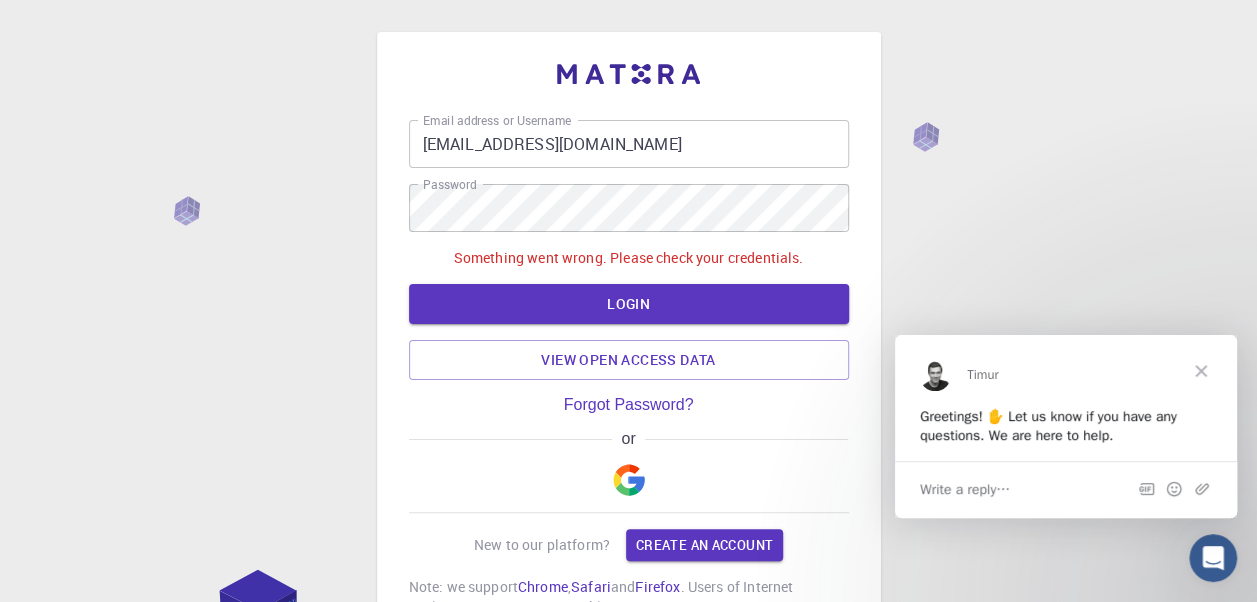 scroll, scrollTop: 0, scrollLeft: 0, axis: both 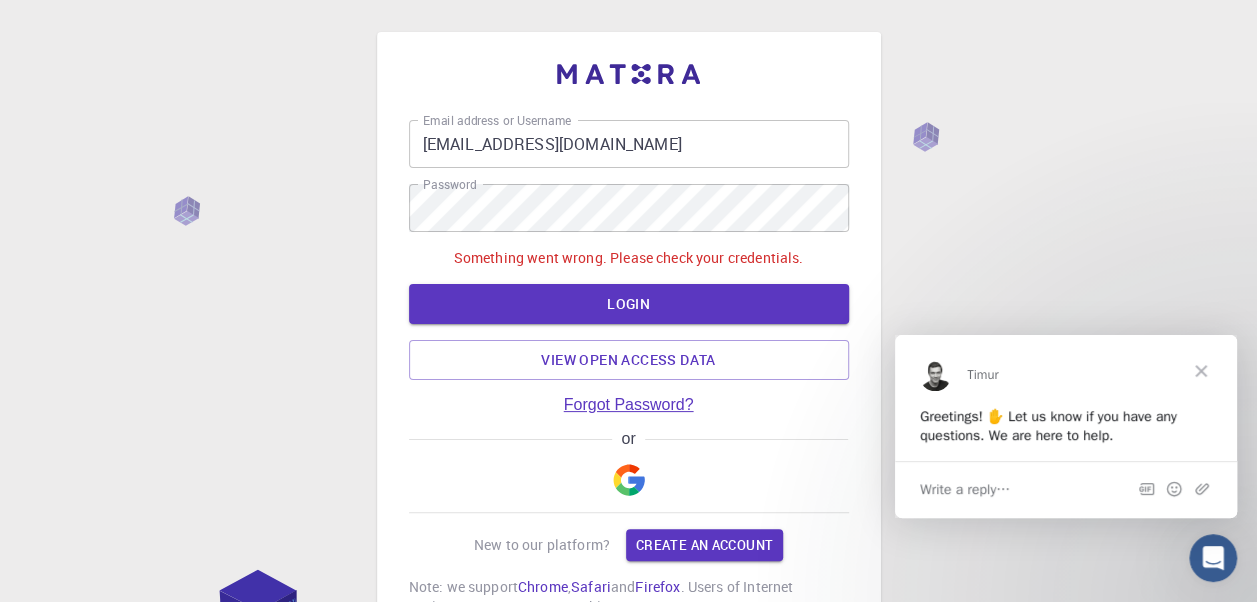 click on "Forgot Password?" at bounding box center (629, 405) 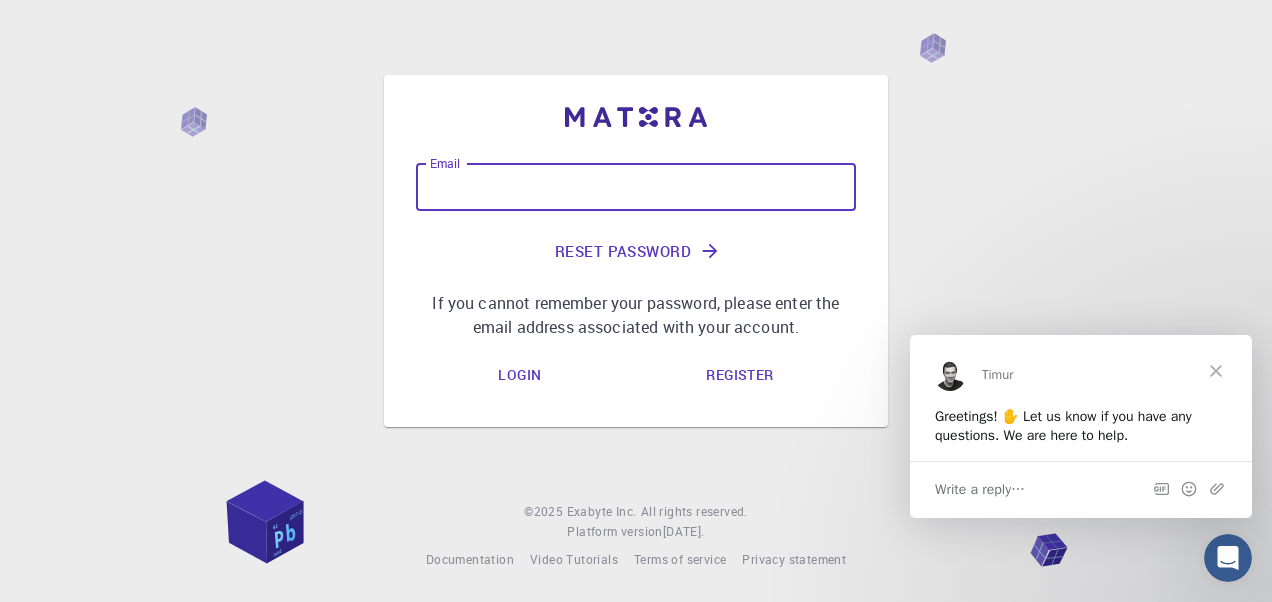 click on "Email" at bounding box center (636, 187) 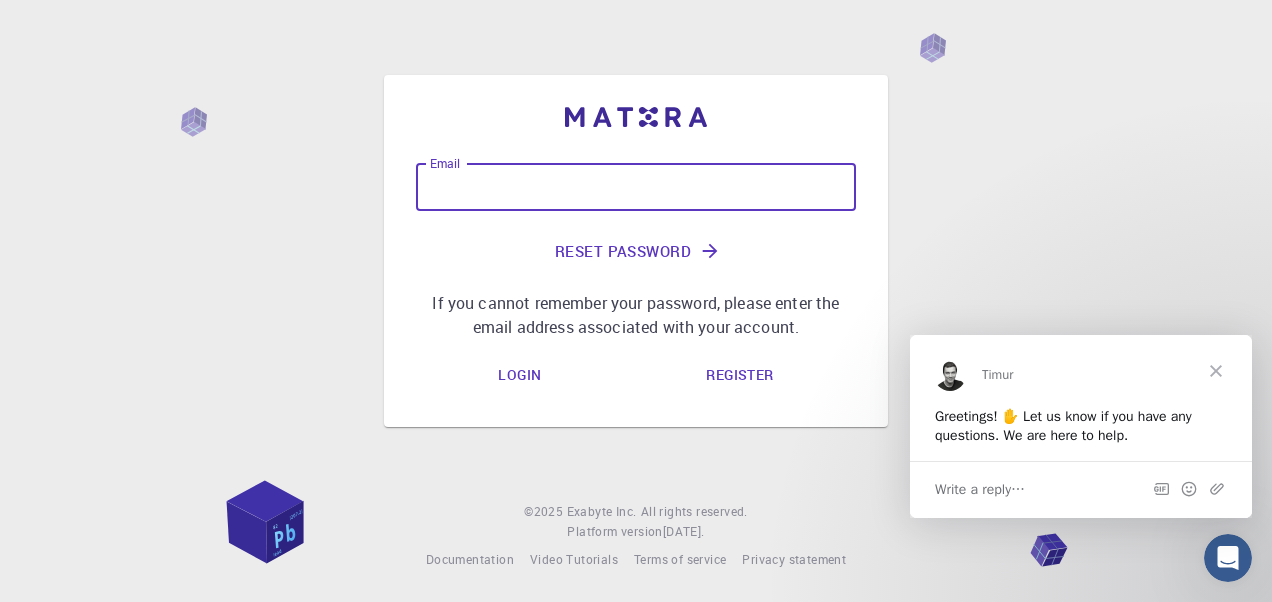 type on "[EMAIL_ADDRESS][DOMAIN_NAME]" 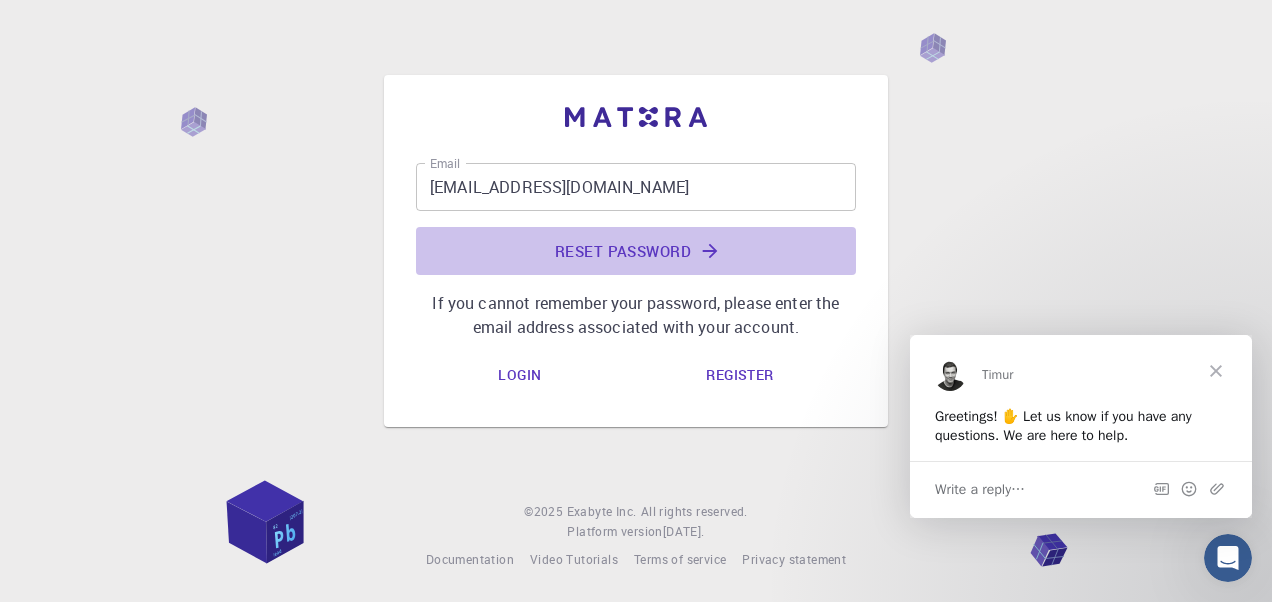 click on "Reset Password" 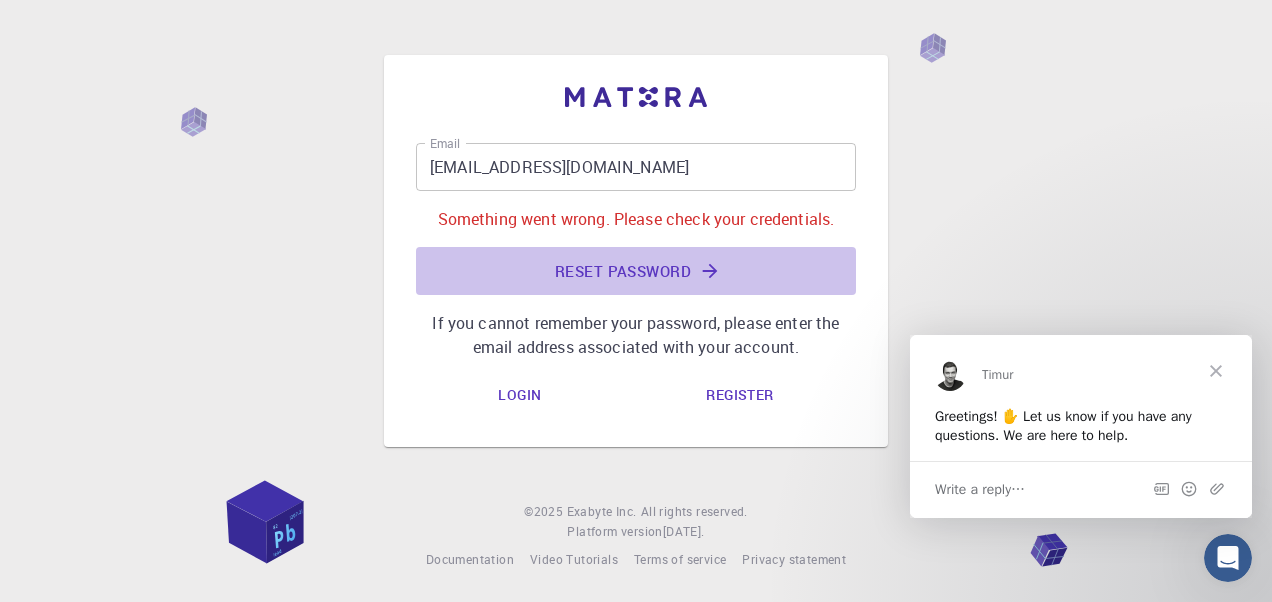 click on "Reset Password" at bounding box center [636, 271] 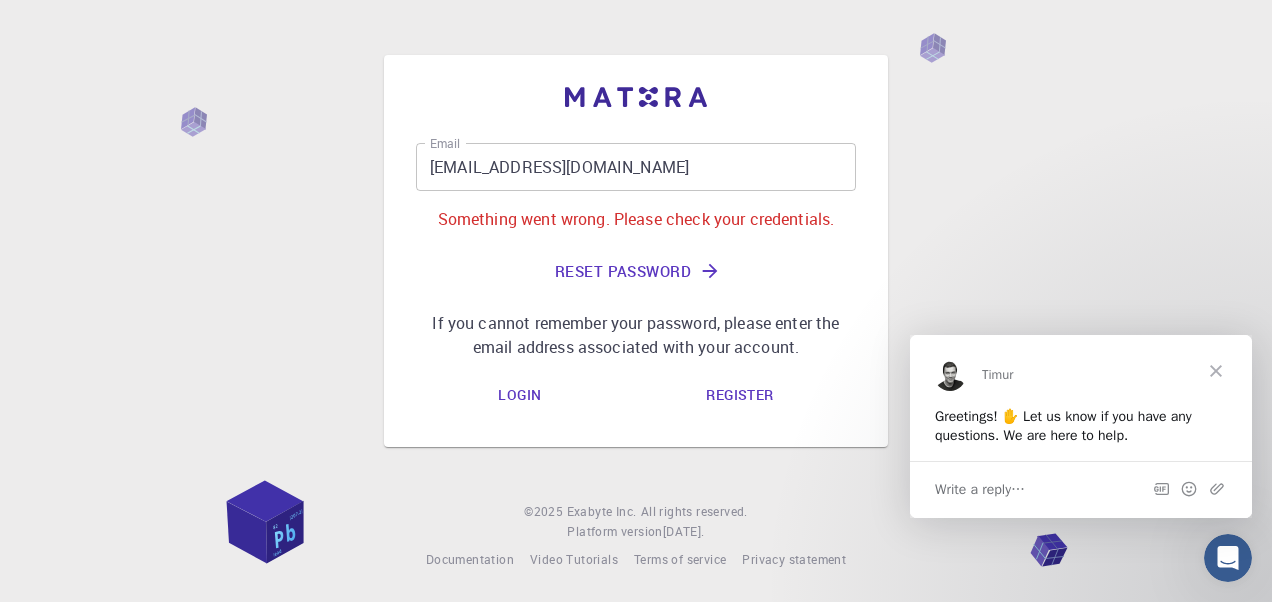 click on "Login" at bounding box center (519, 395) 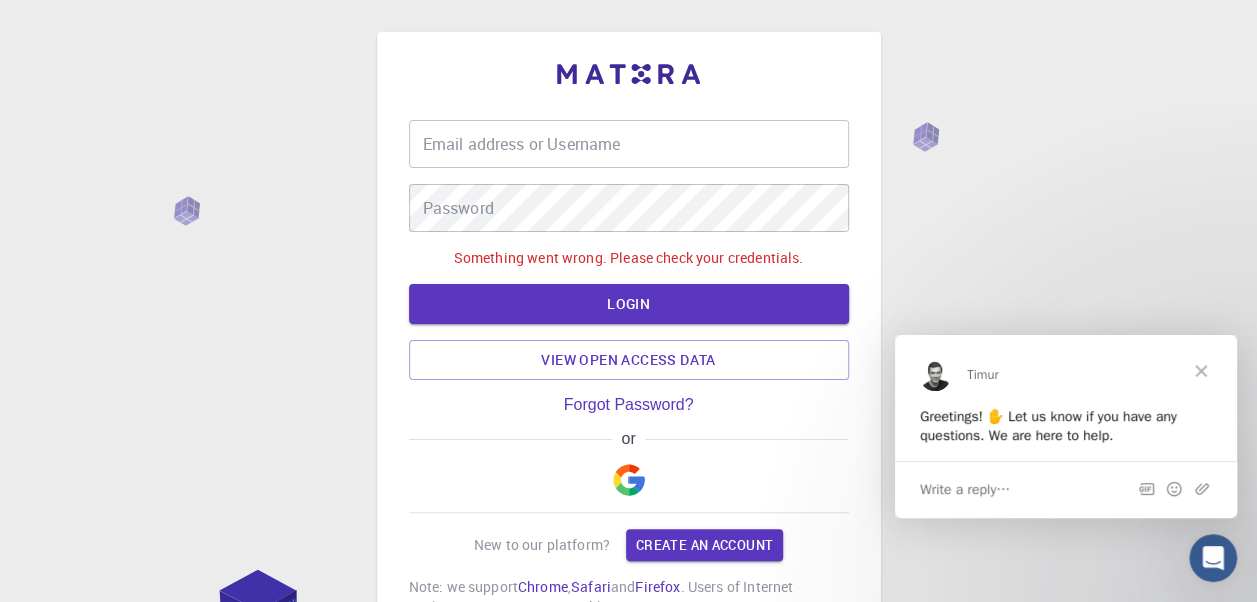 type on "[EMAIL_ADDRESS][DOMAIN_NAME]" 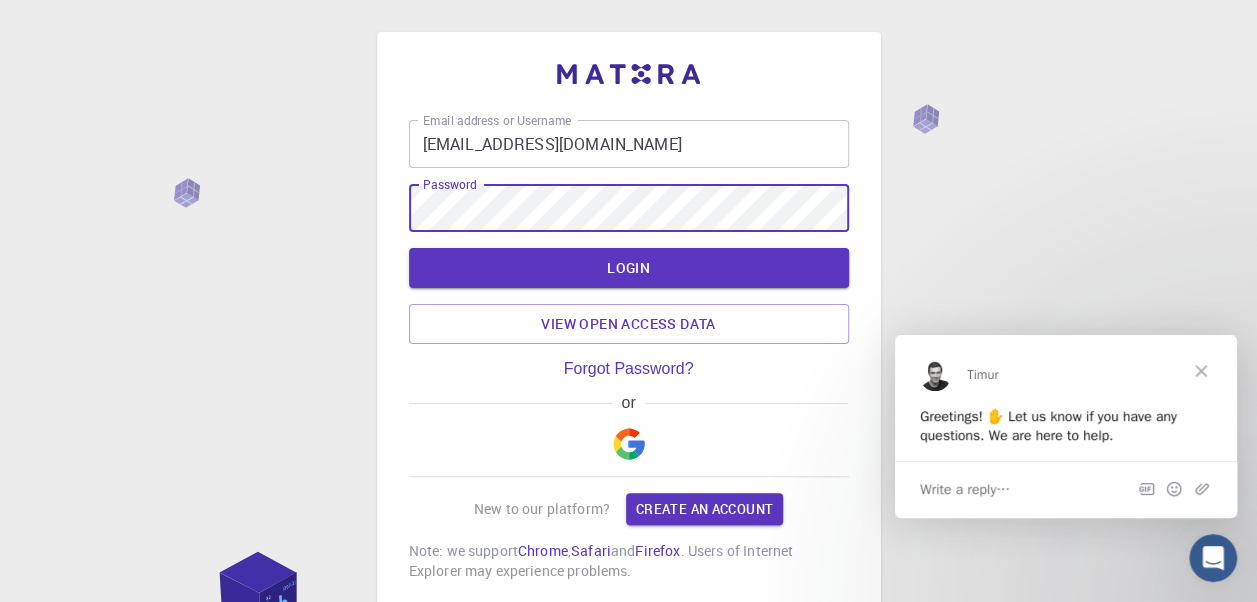click on "Email address or Username [EMAIL_ADDRESS][DOMAIN_NAME] Email address or Username Password Password LOGIN View open access data Forgot Password? or New to our platform? Create an account Note: we support  Chrome ,  Safari  and  Firefox . Users of Internet Explorer may experience problems." at bounding box center (629, 322) 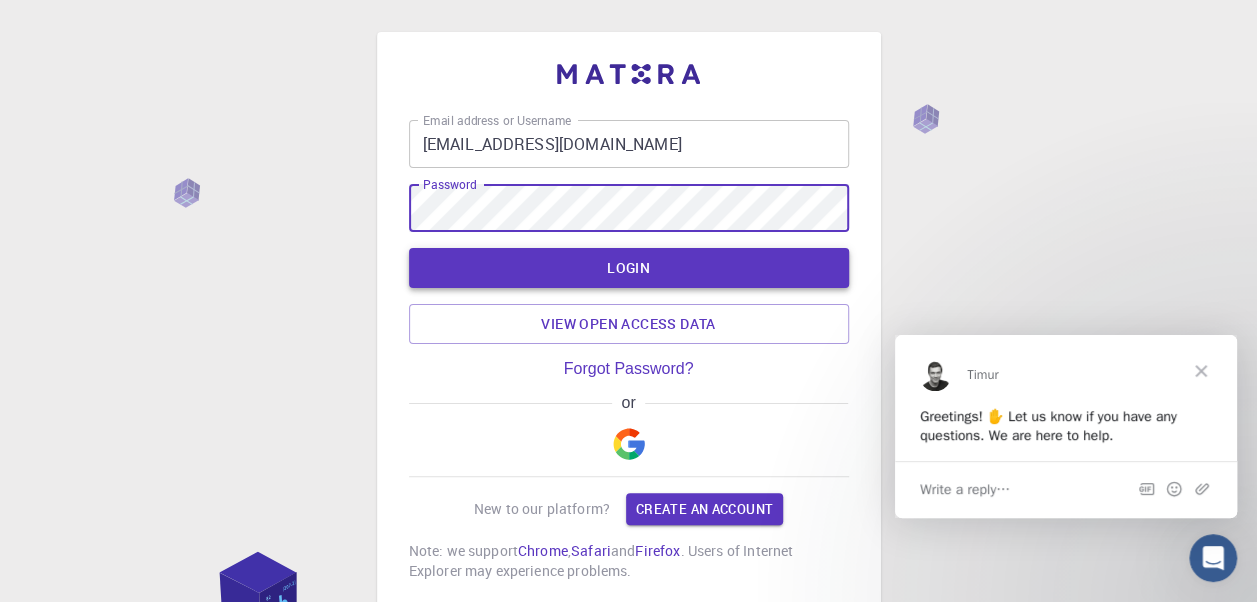 click on "LOGIN" at bounding box center [629, 268] 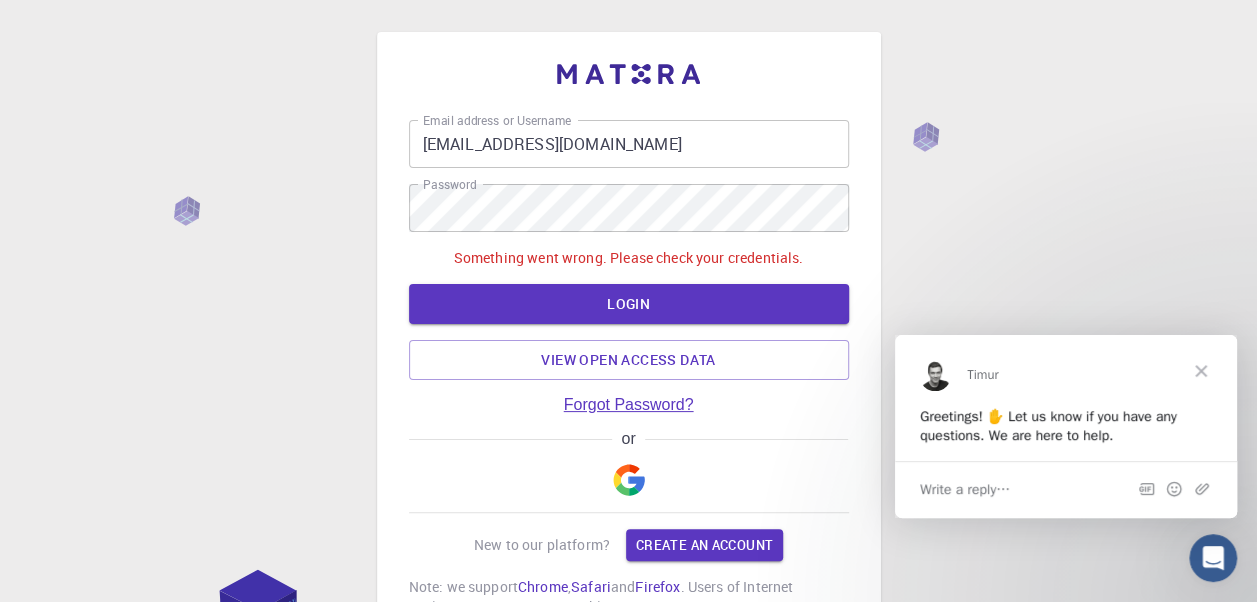 click on "Forgot Password?" at bounding box center [629, 405] 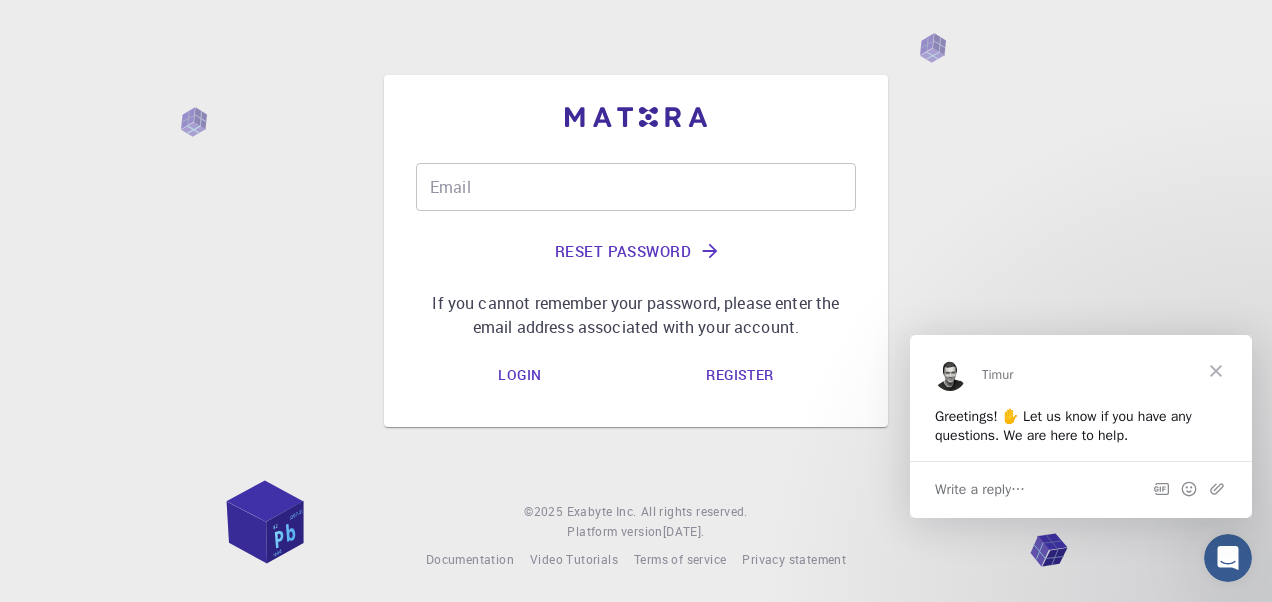 click on "Register" at bounding box center (739, 375) 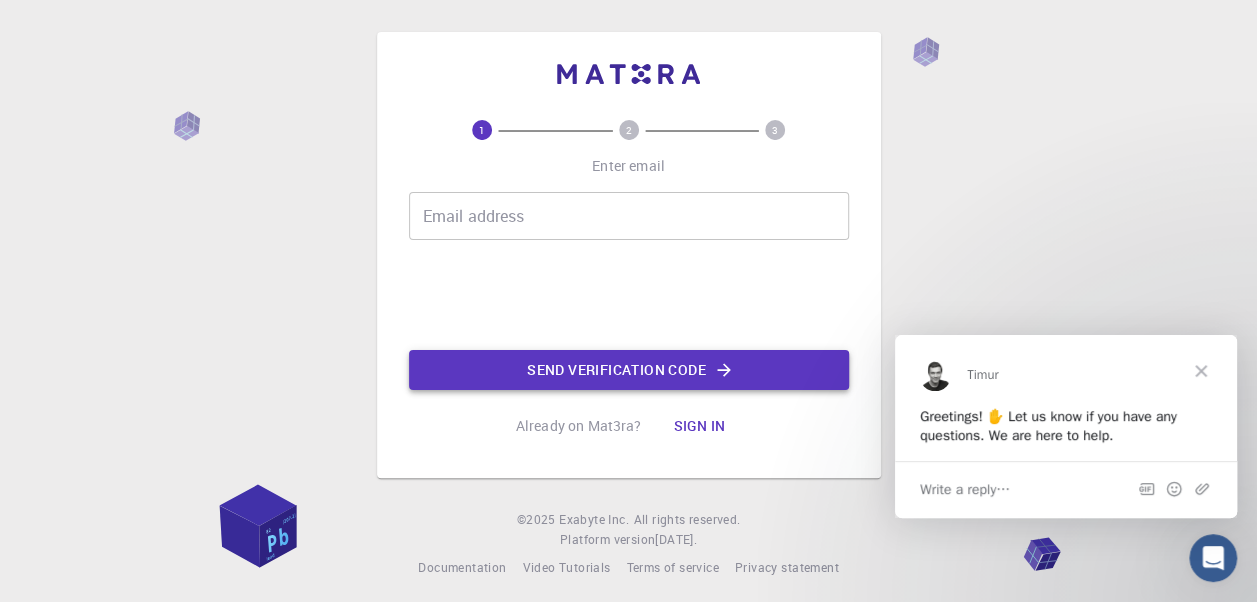 click on "Send verification code" 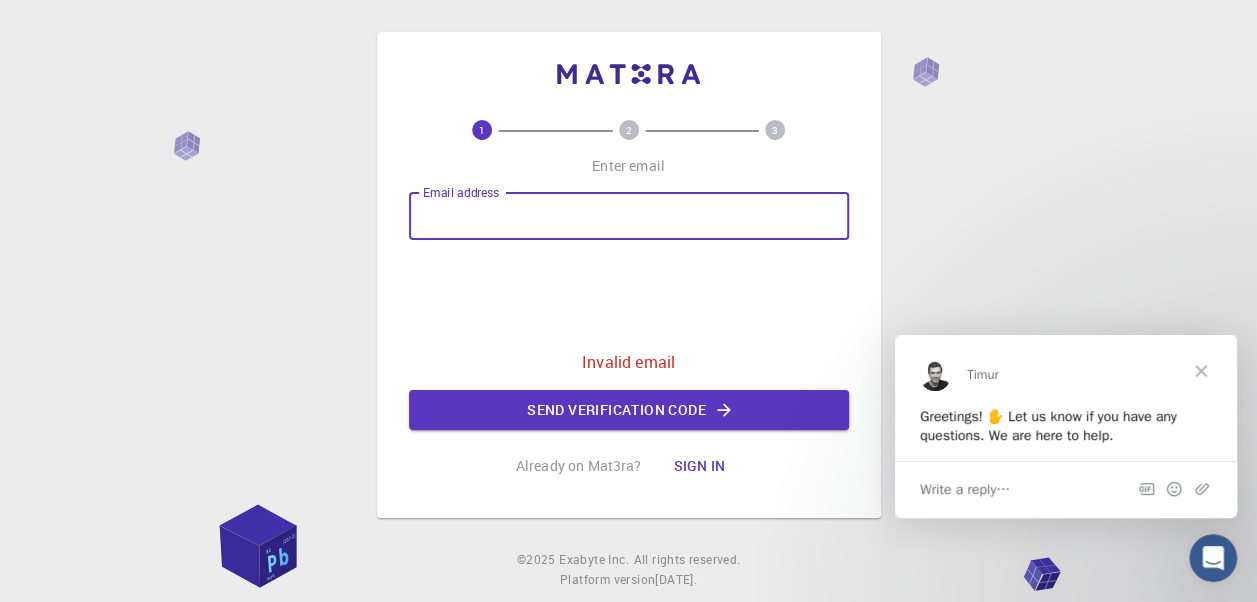 click on "Email address" at bounding box center [629, 216] 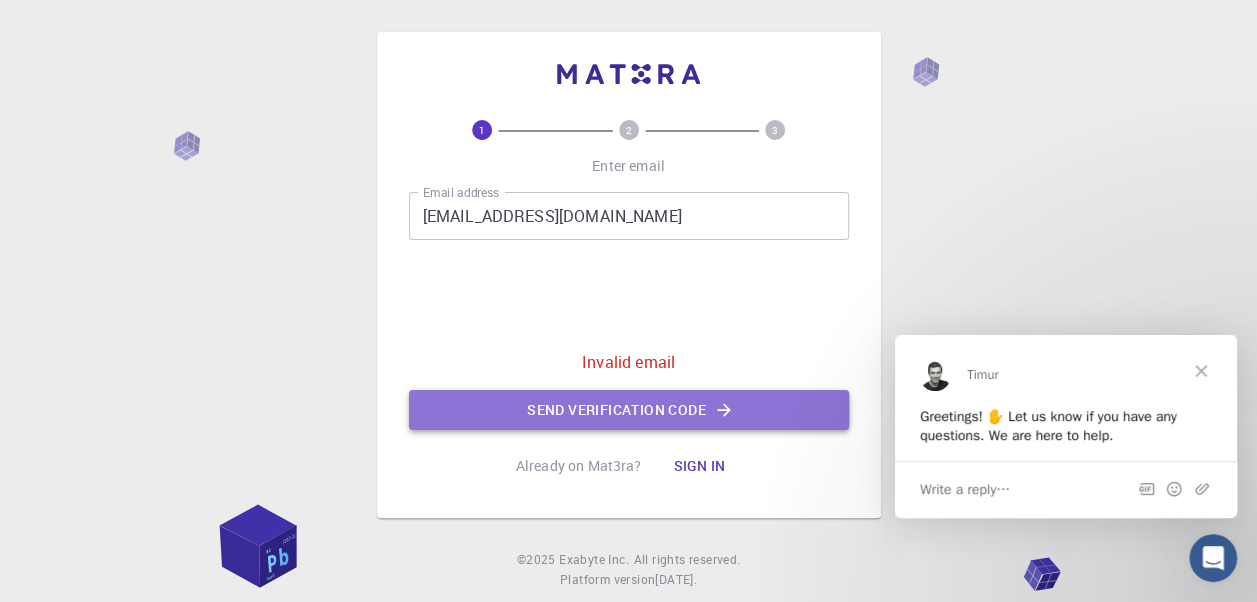 click on "Send verification code" at bounding box center [629, 410] 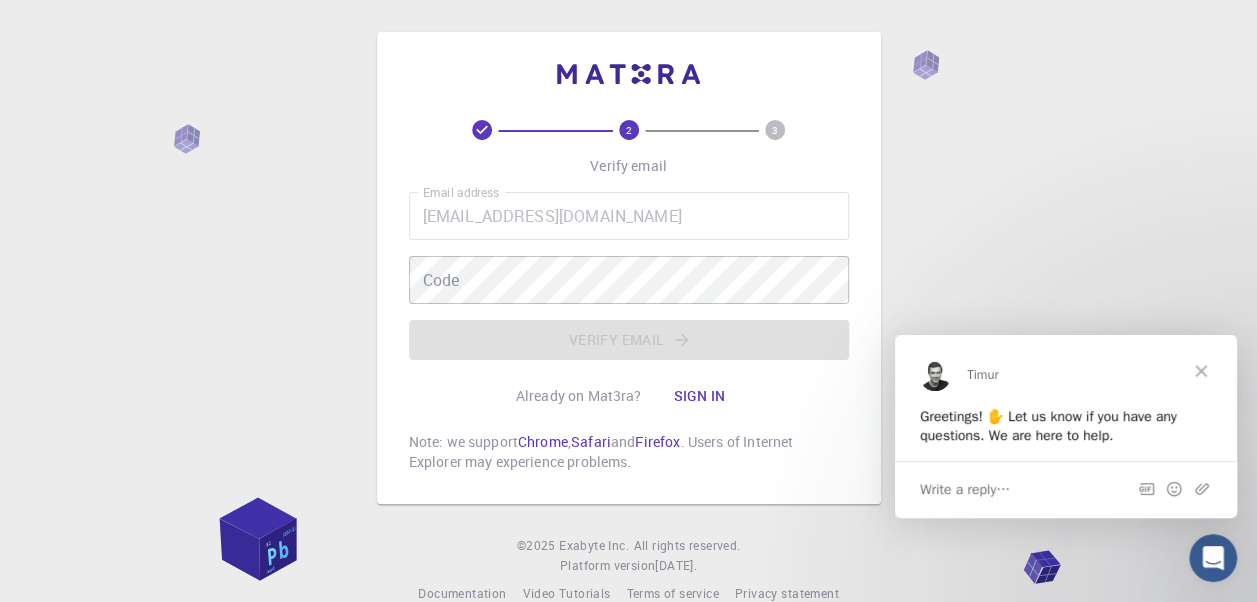 click at bounding box center (1201, 370) 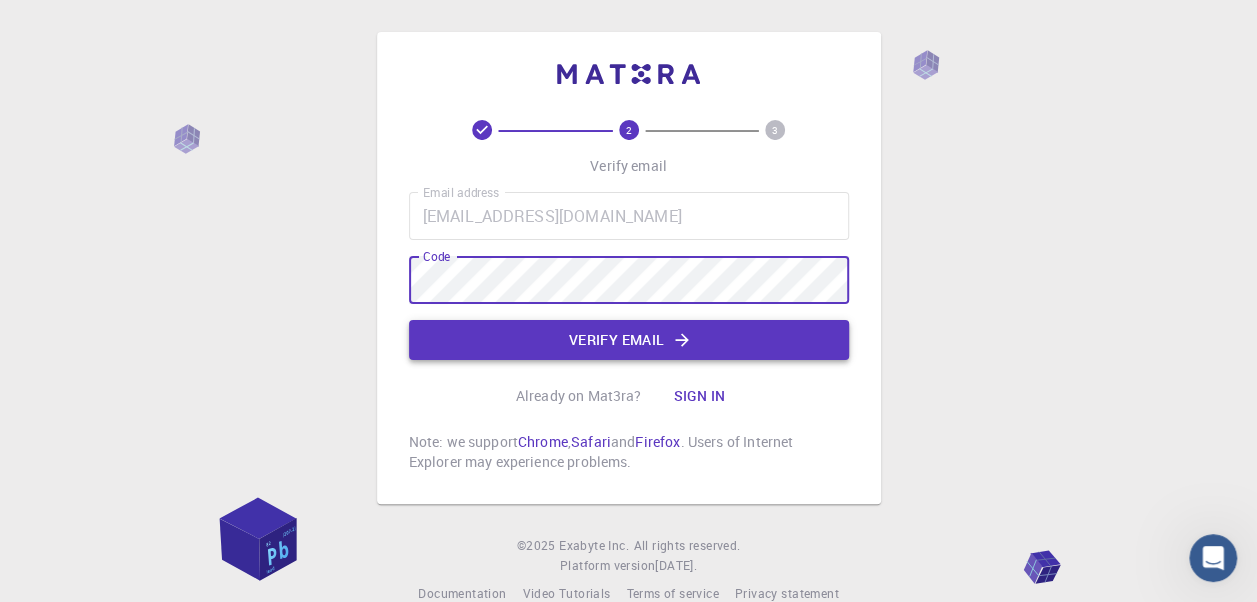 click on "Verify email" 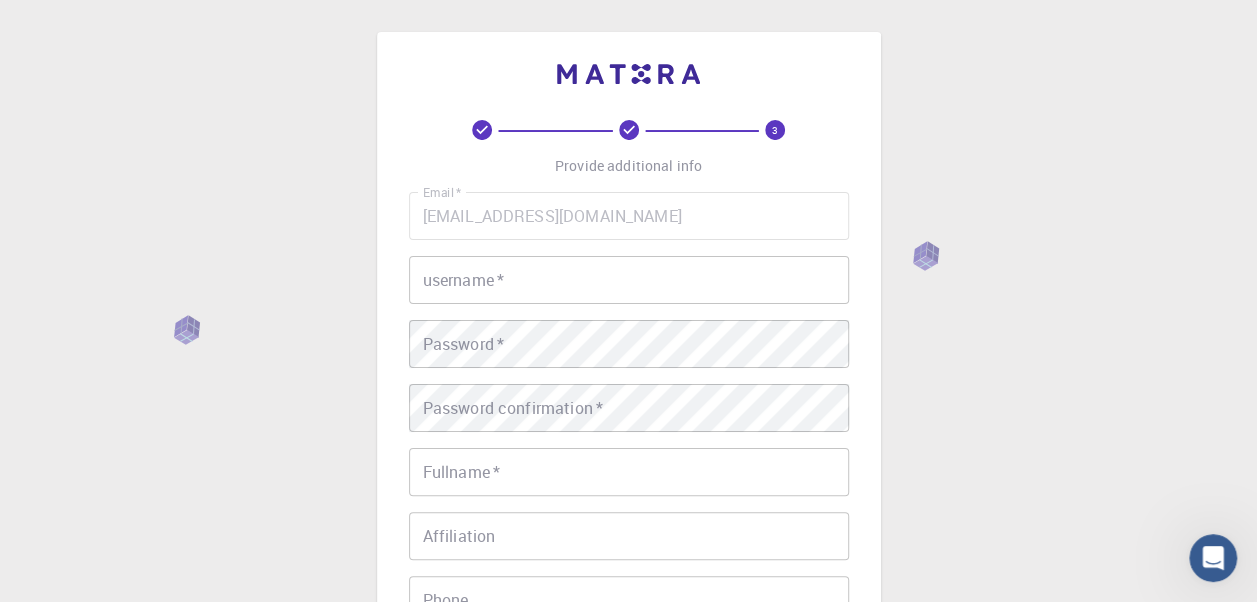 type on "[EMAIL_ADDRESS][DOMAIN_NAME]" 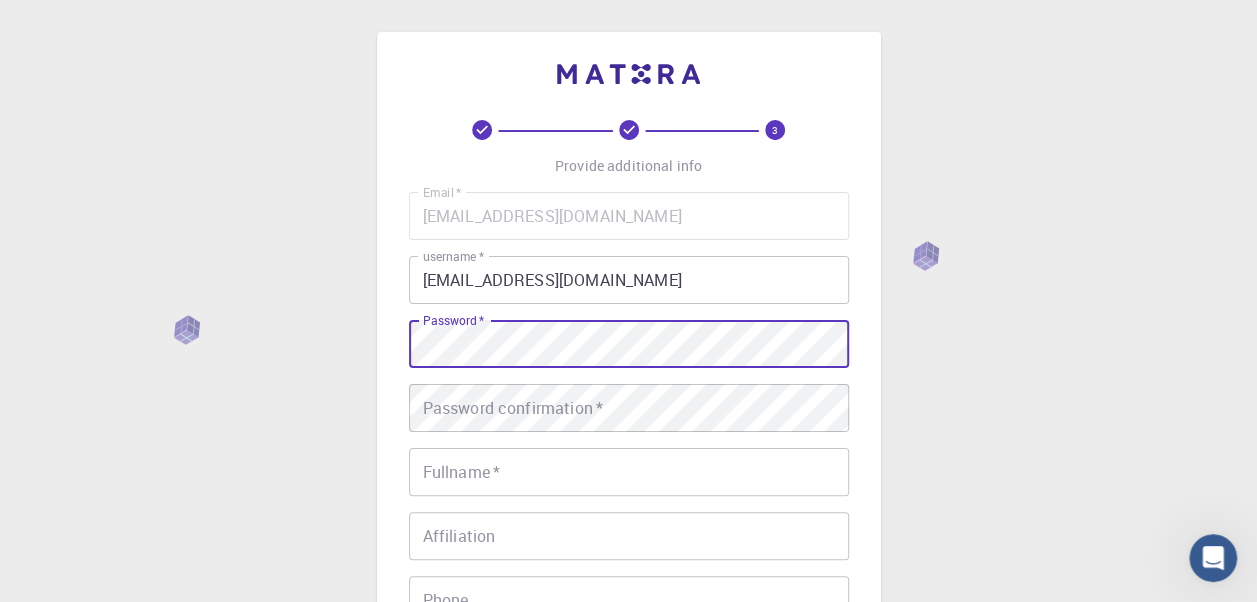 scroll, scrollTop: 100, scrollLeft: 0, axis: vertical 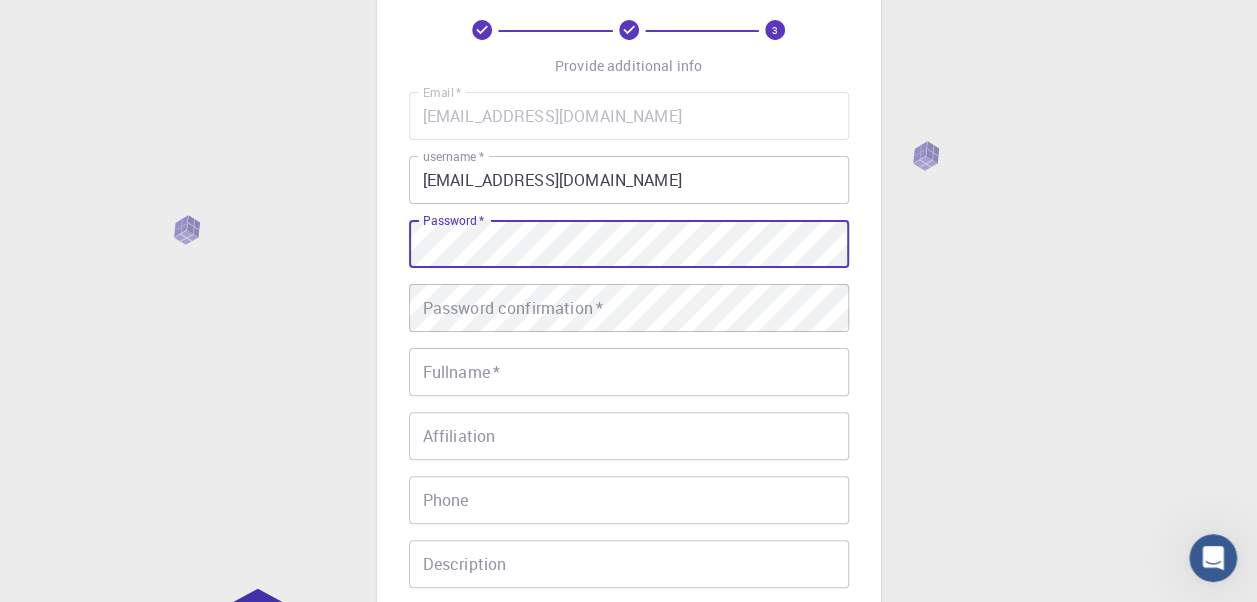 click on "Fullname   *" at bounding box center (629, 372) 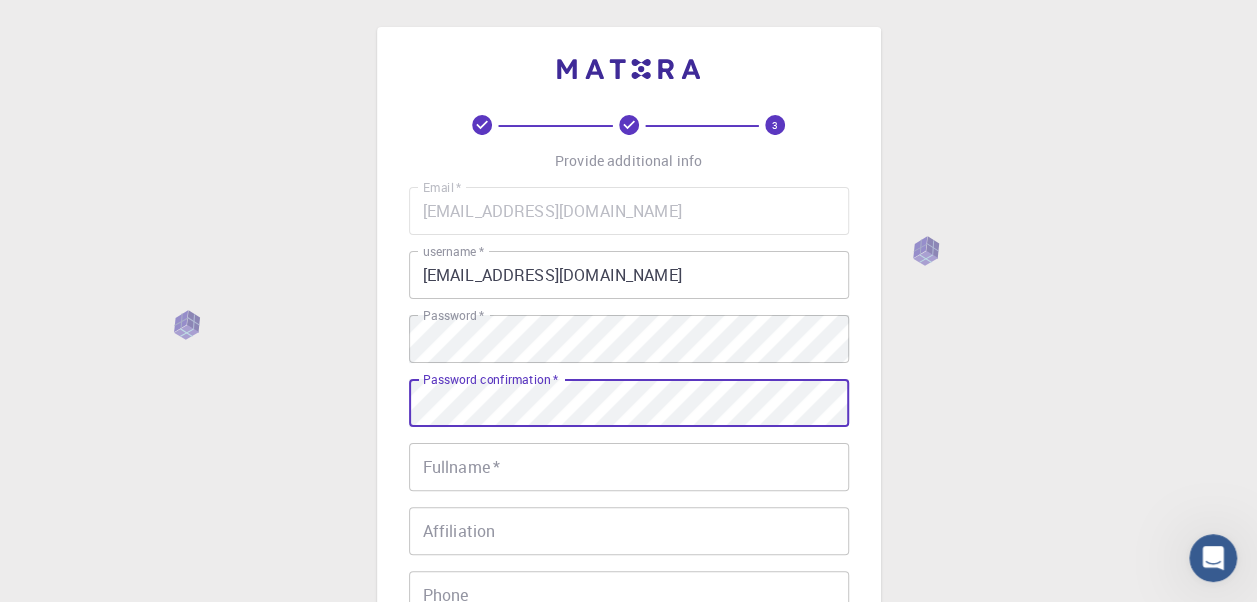 scroll, scrollTop: 0, scrollLeft: 0, axis: both 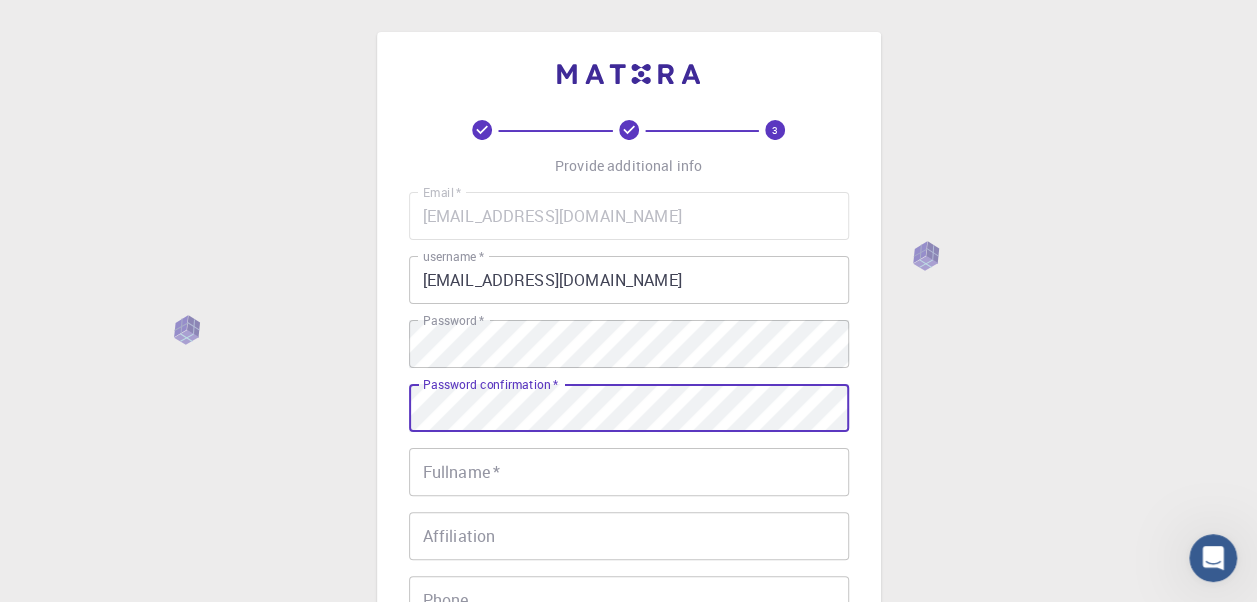 click on "Fullname   *" at bounding box center [629, 472] 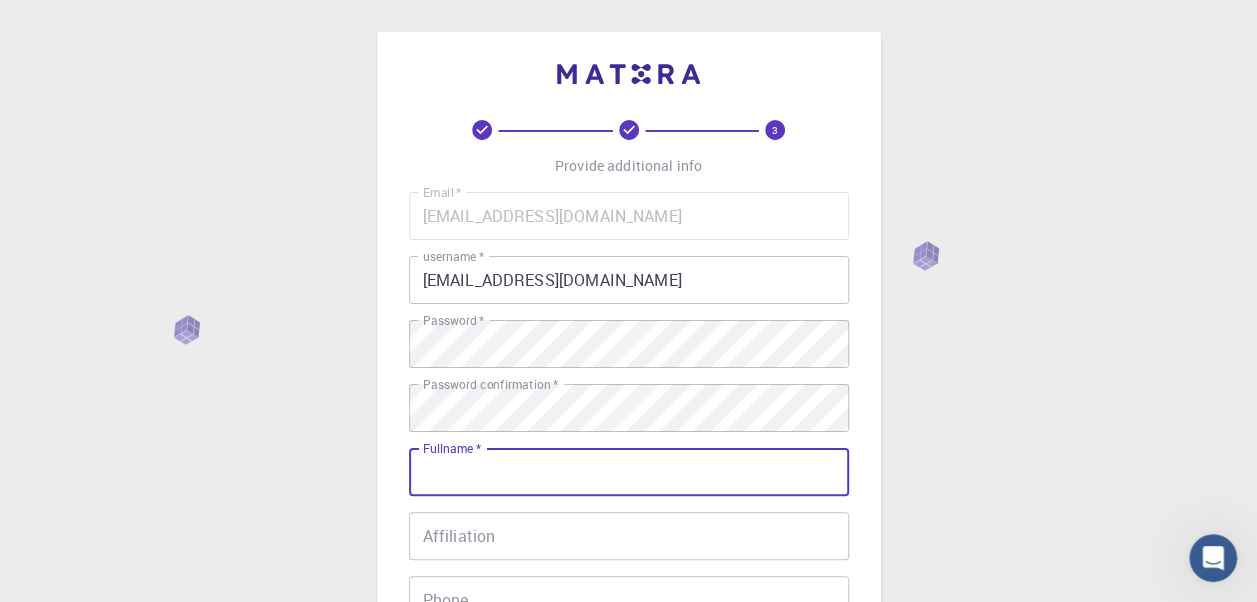 type on "[PERSON_NAME]" 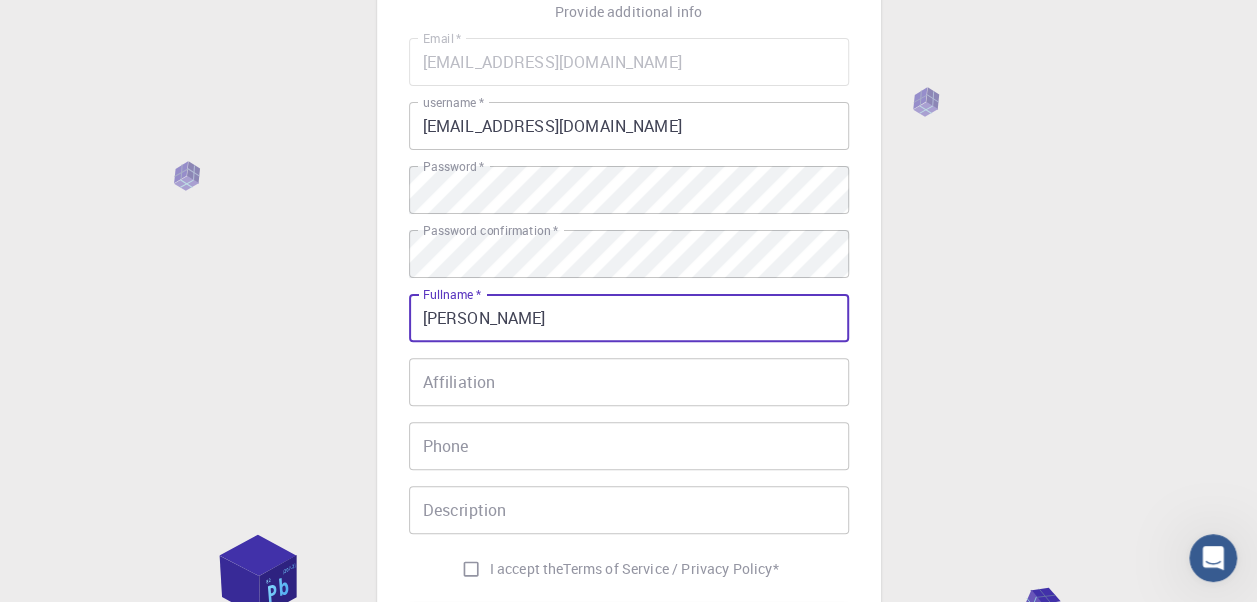 scroll, scrollTop: 200, scrollLeft: 0, axis: vertical 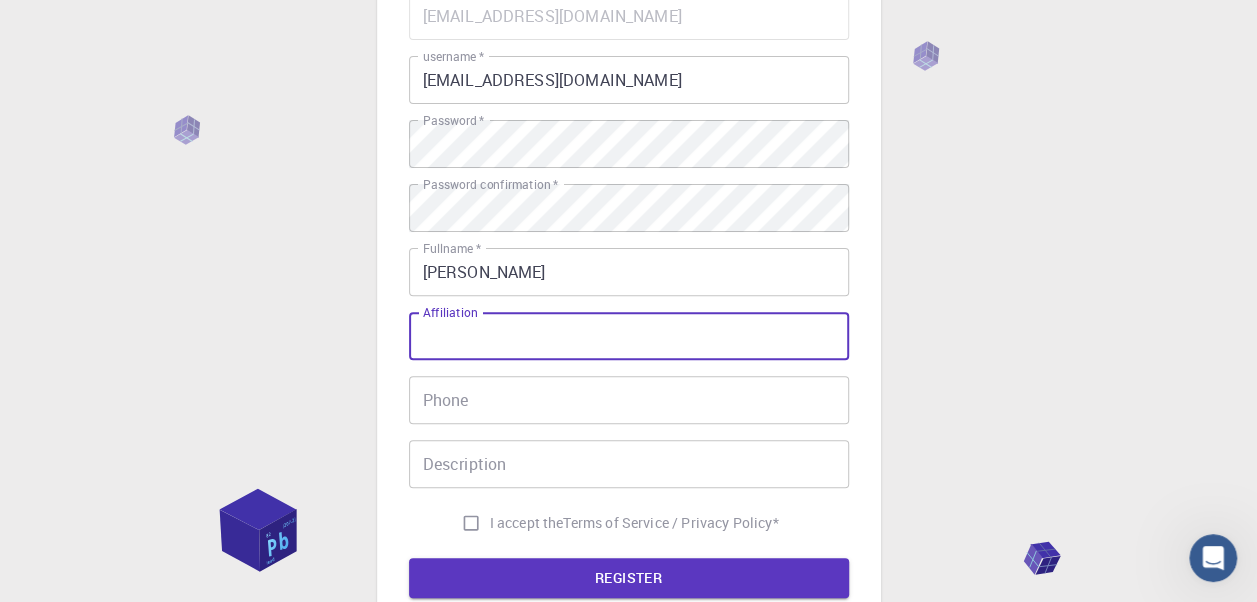 click on "Affiliation" at bounding box center [629, 336] 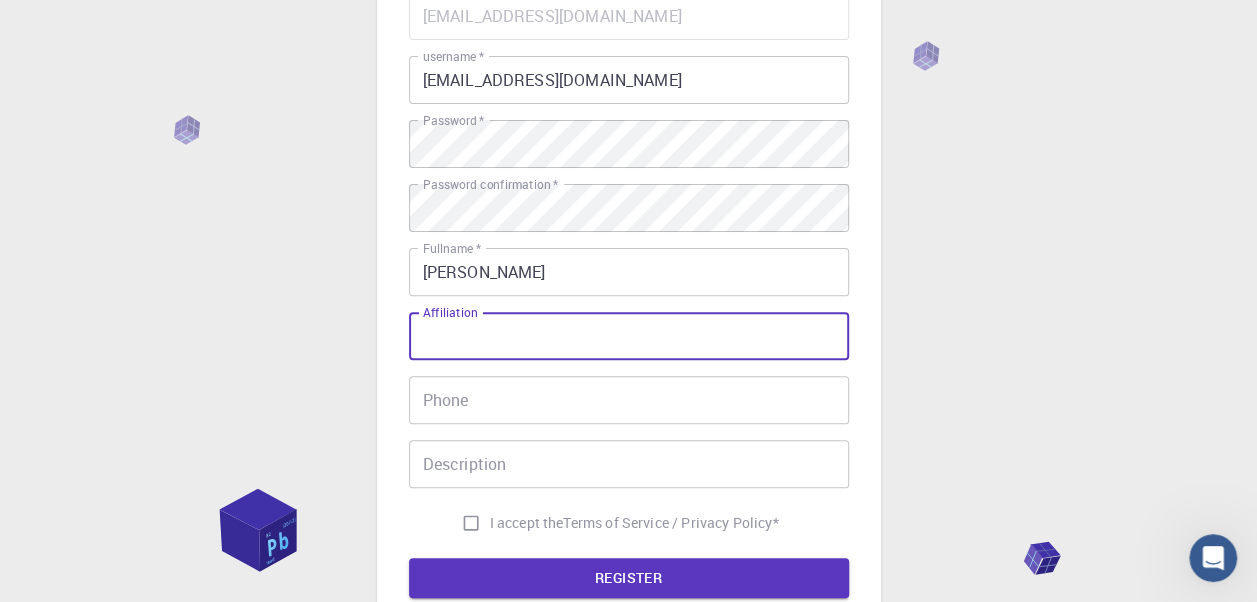 click on "Phone" at bounding box center [629, 400] 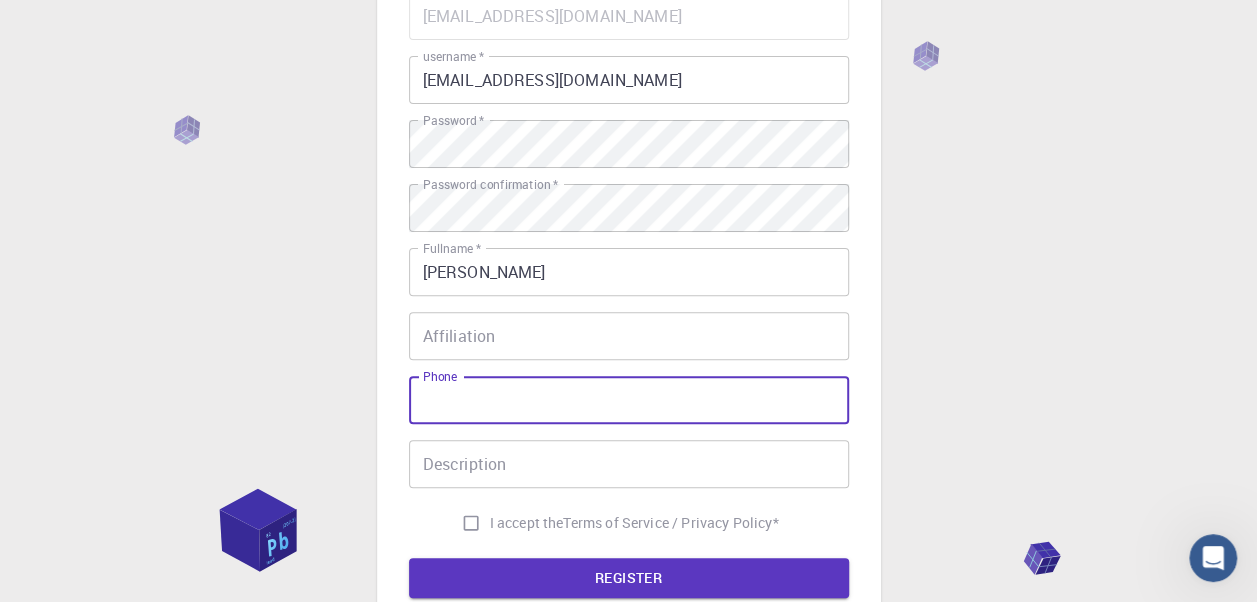 click on "Phone" at bounding box center [629, 400] 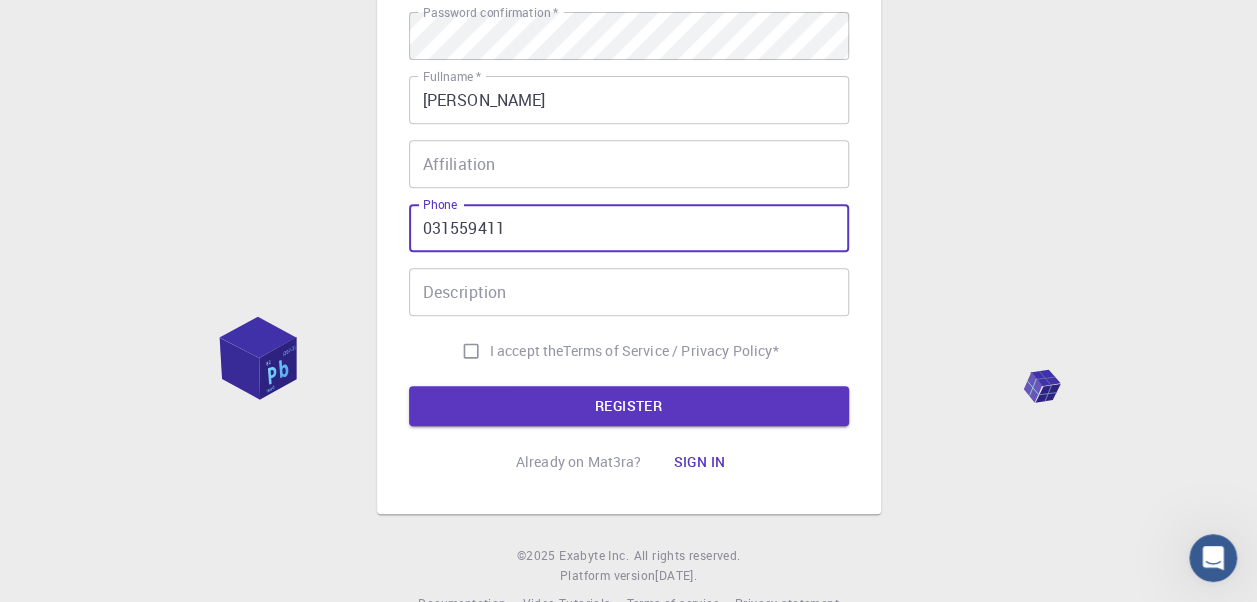 scroll, scrollTop: 400, scrollLeft: 0, axis: vertical 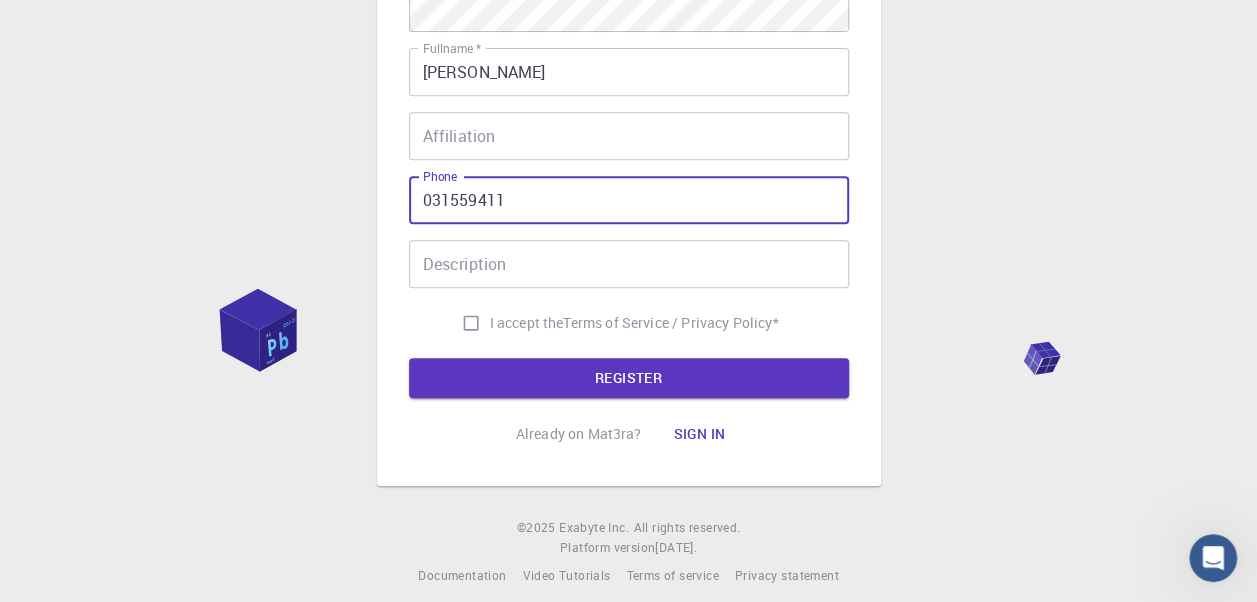 type on "031559411" 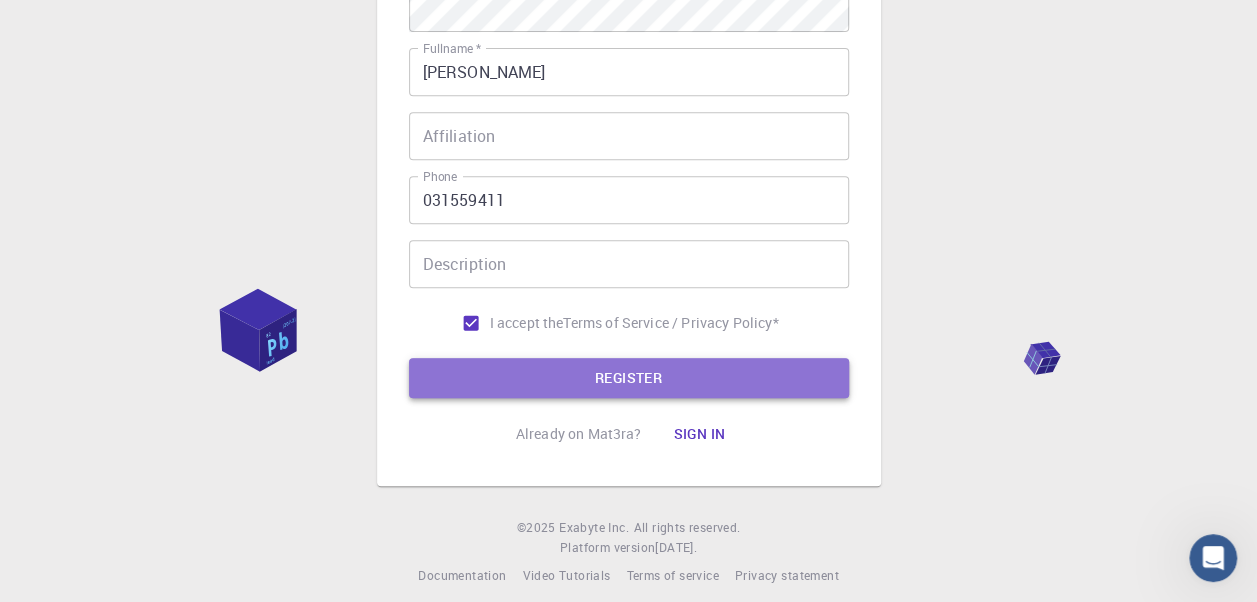 click on "REGISTER" at bounding box center [629, 378] 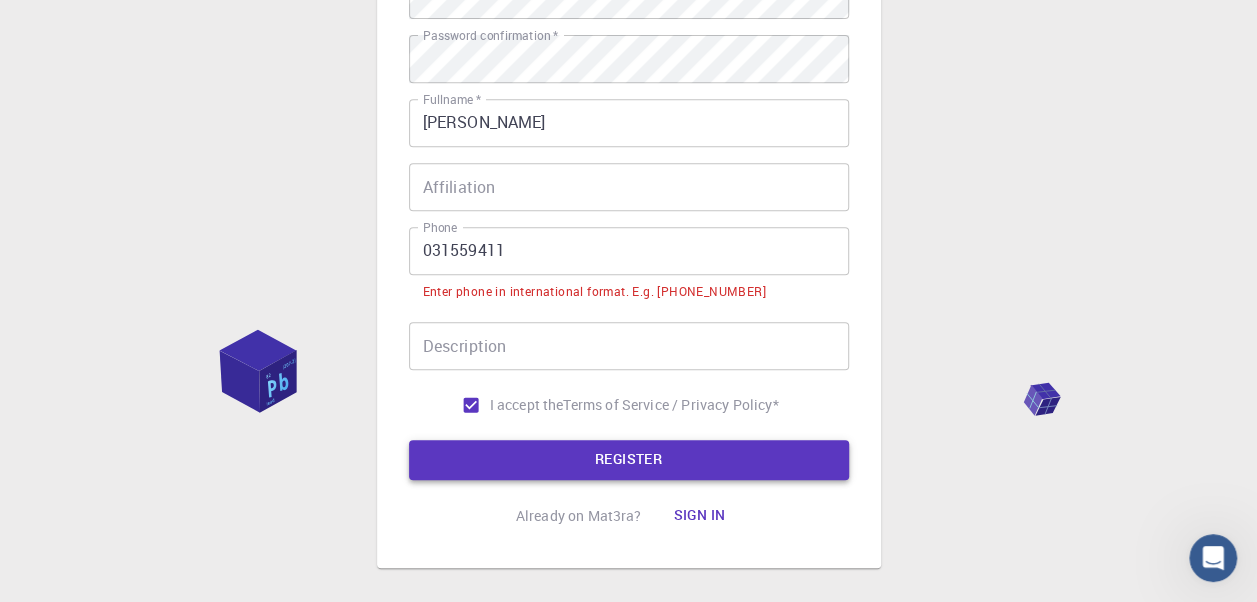 scroll, scrollTop: 450, scrollLeft: 0, axis: vertical 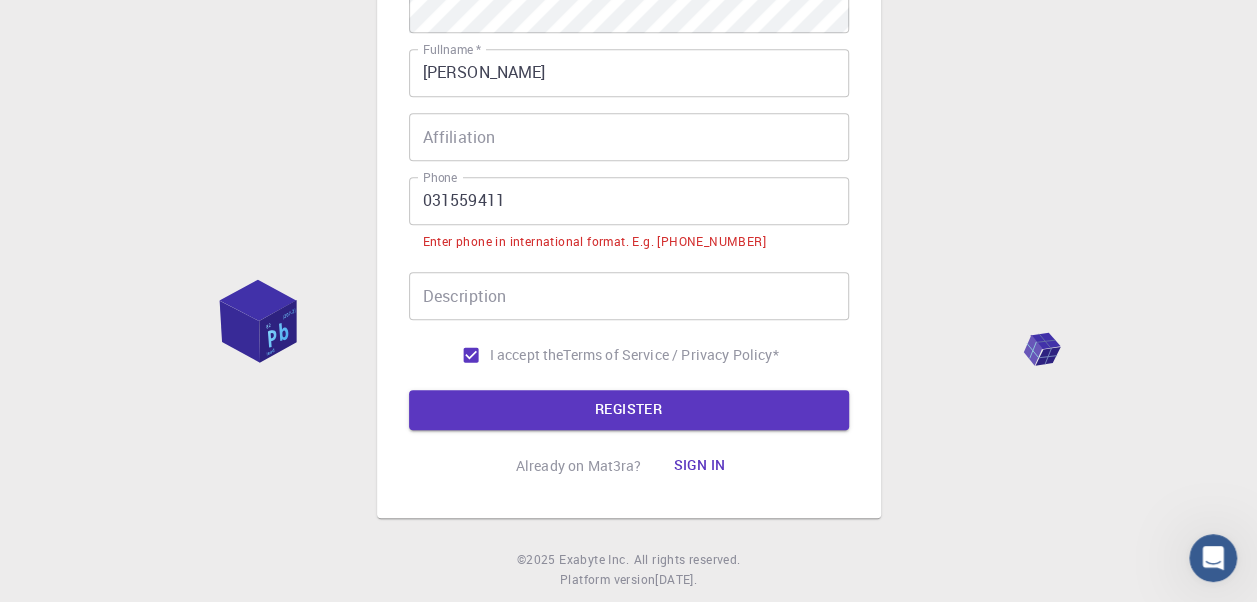 click on "Description" at bounding box center [629, 296] 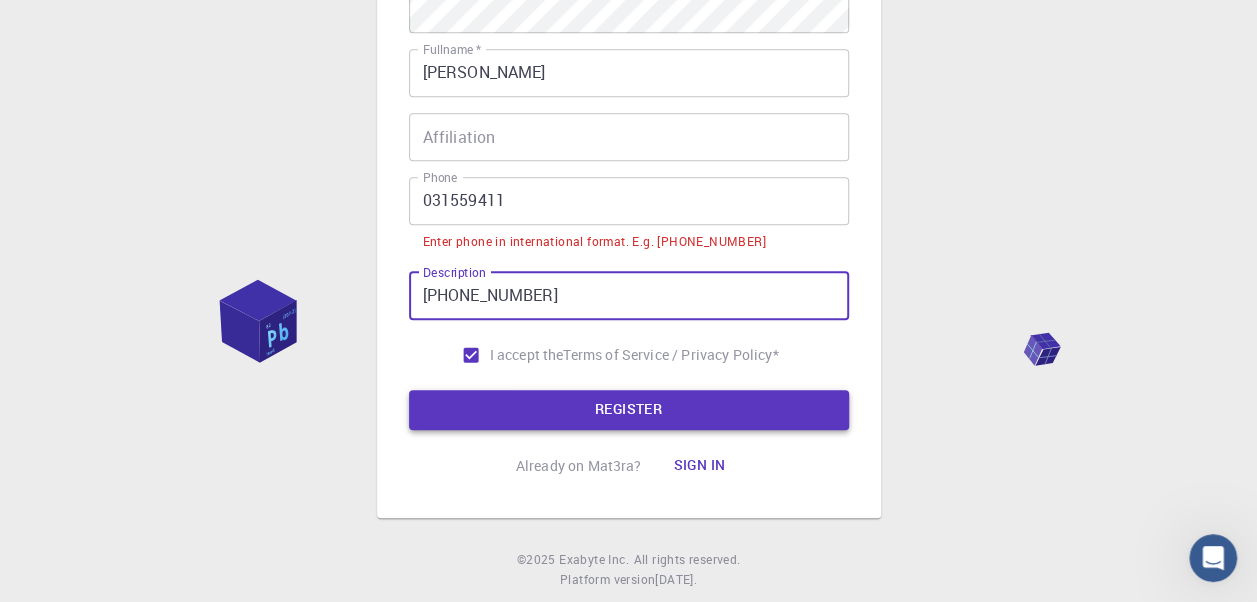 type on "[PHONE_NUMBER]" 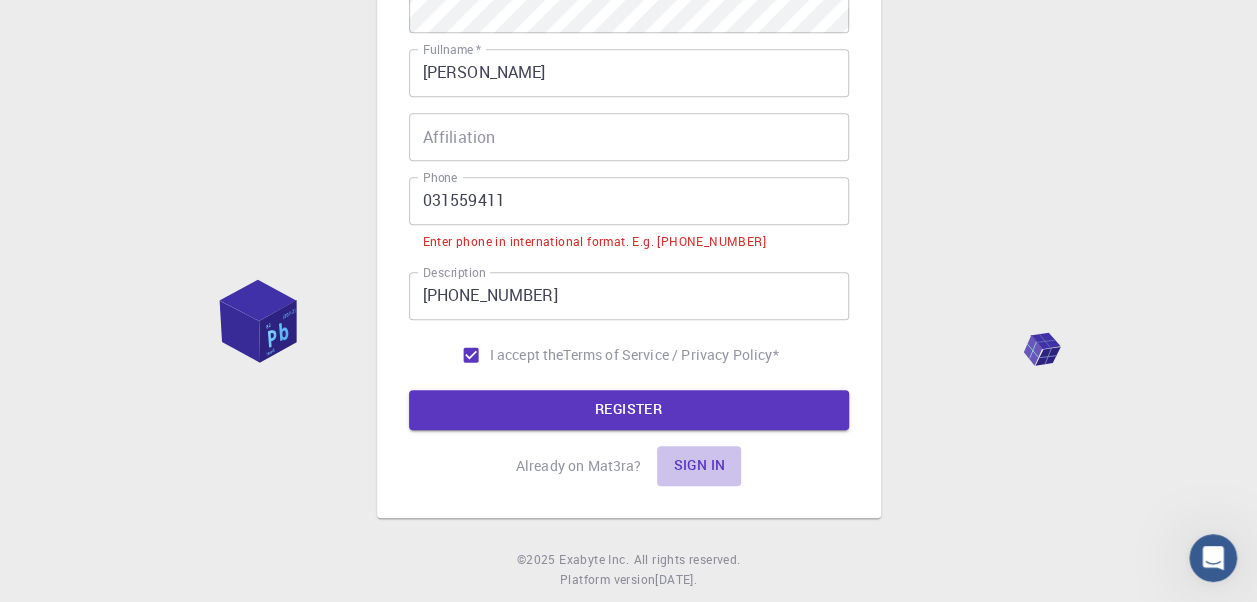 click on "Sign in" at bounding box center [699, 466] 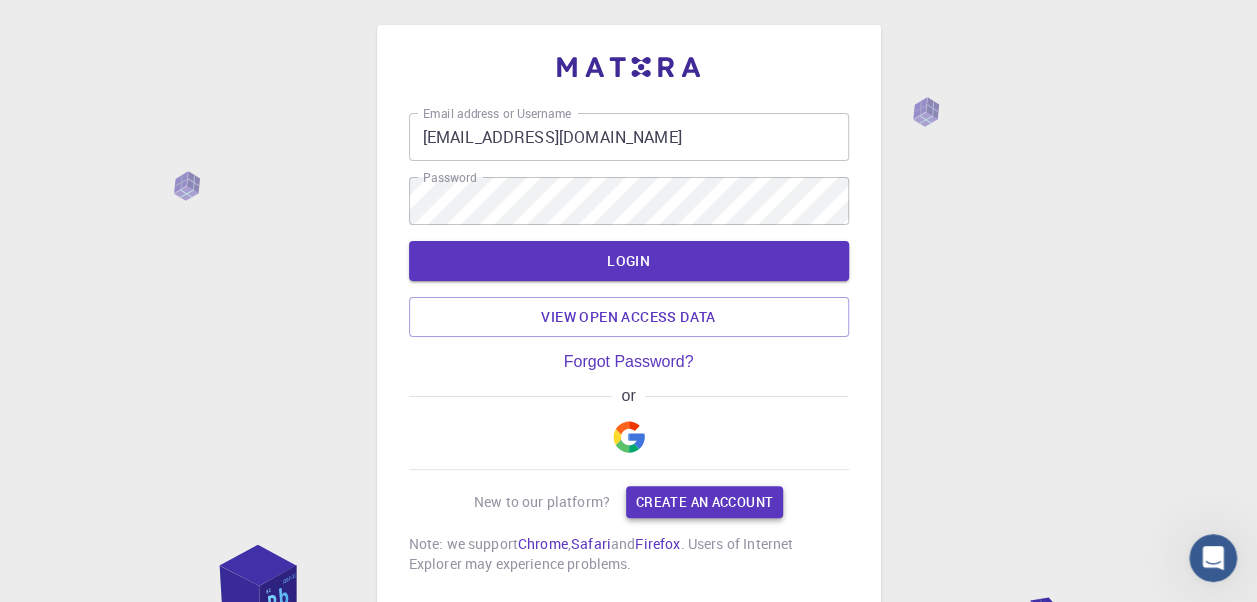 scroll, scrollTop: 0, scrollLeft: 0, axis: both 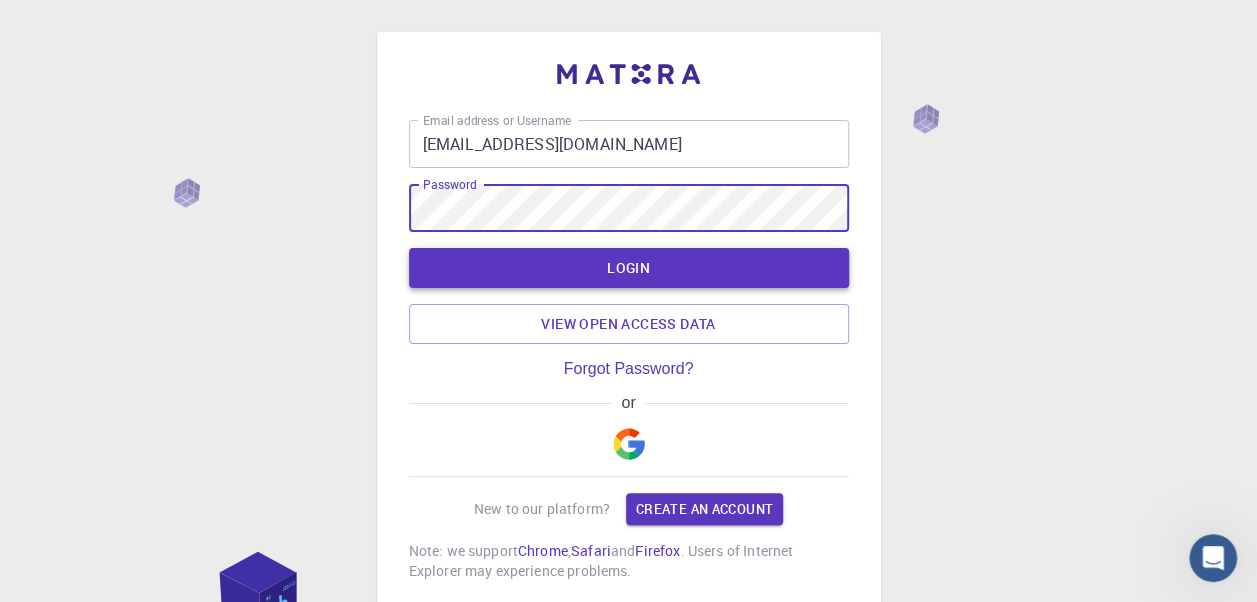 click on "LOGIN" at bounding box center (629, 268) 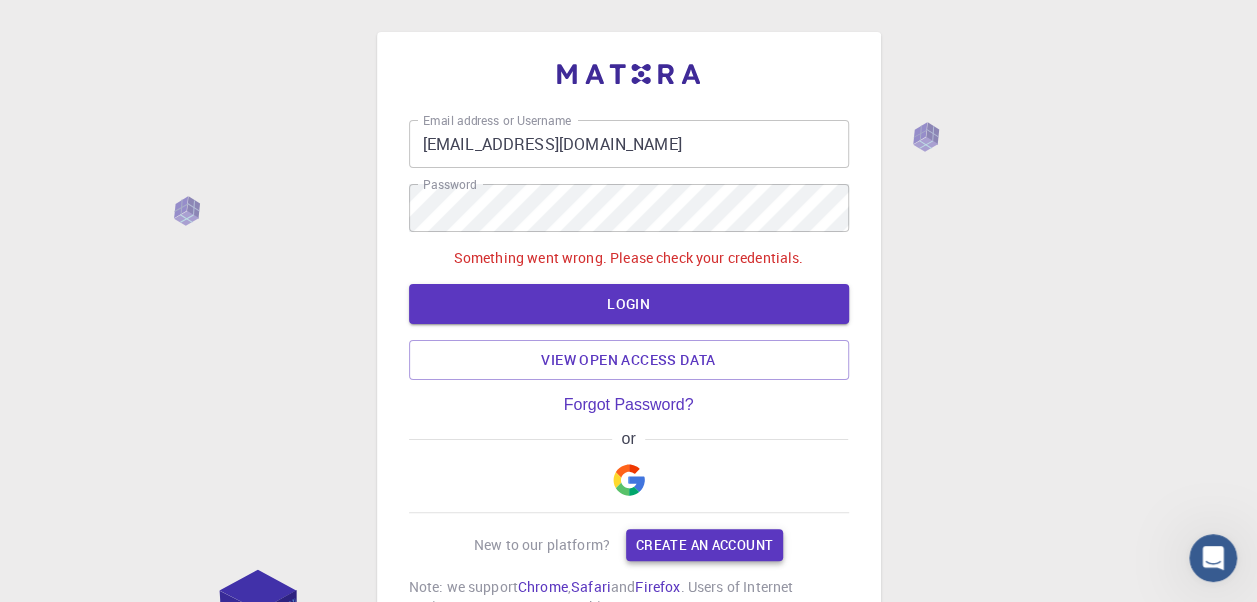 click on "Create an account" at bounding box center [704, 545] 